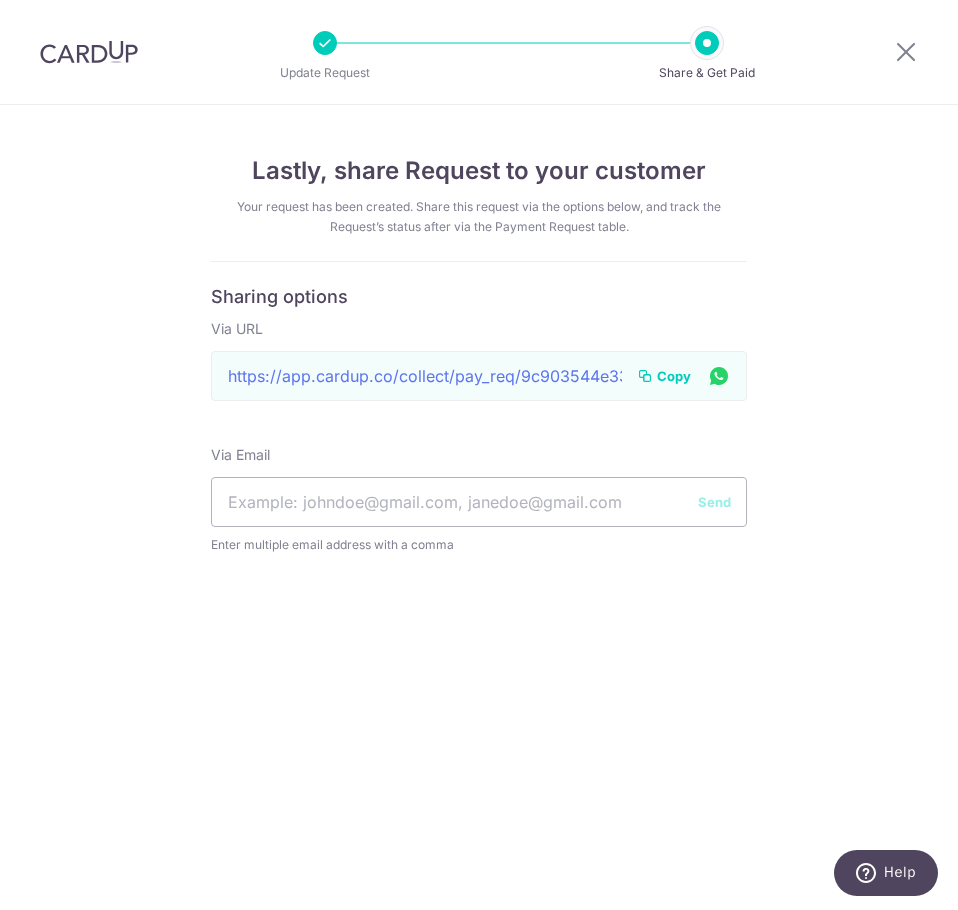 scroll, scrollTop: 0, scrollLeft: 0, axis: both 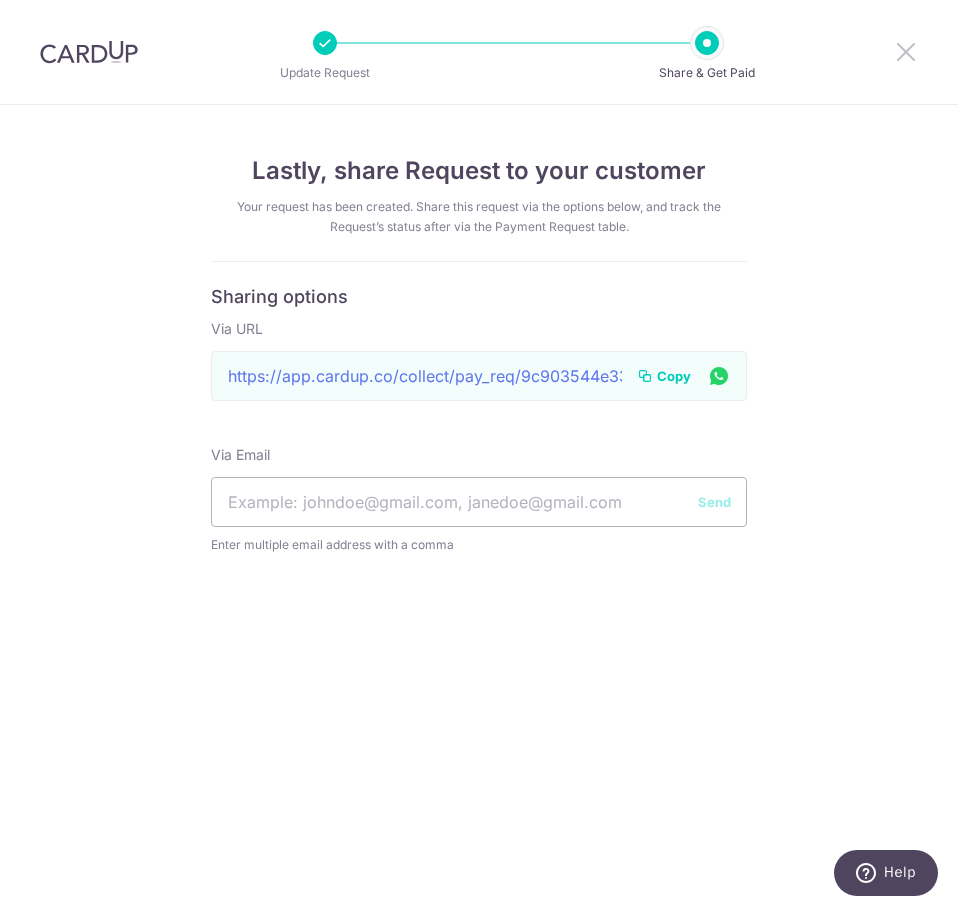 click at bounding box center (906, 51) 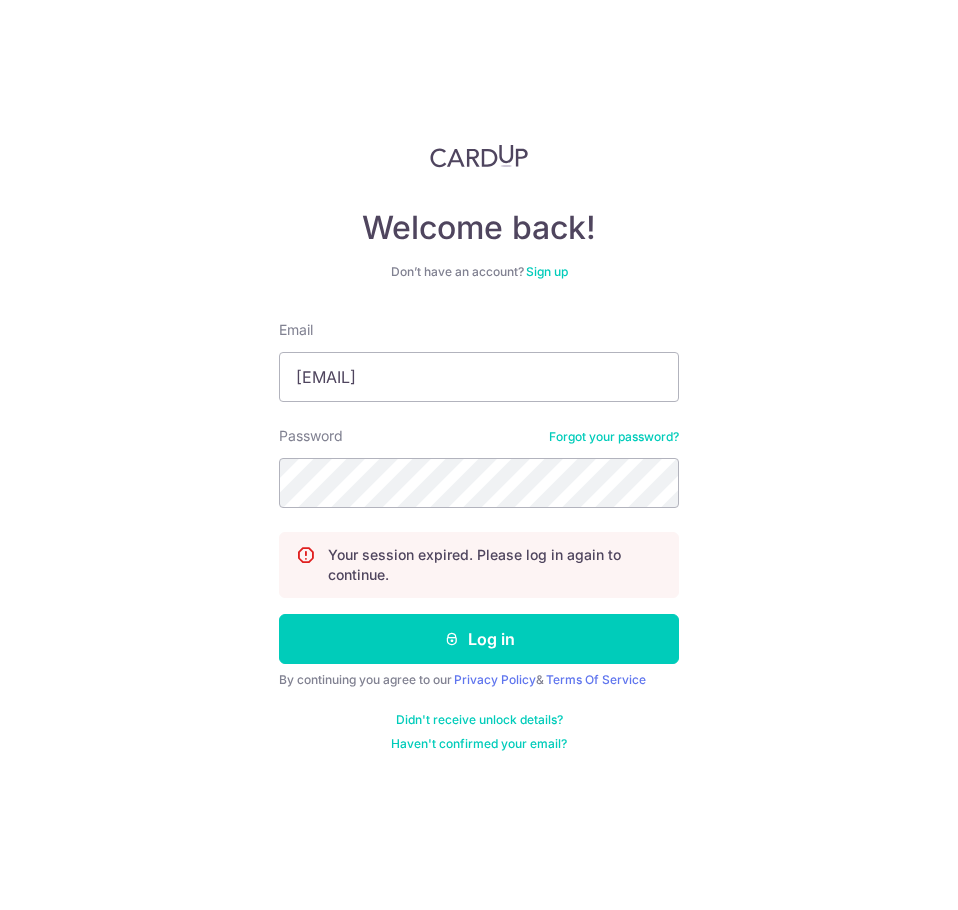 scroll, scrollTop: 0, scrollLeft: 0, axis: both 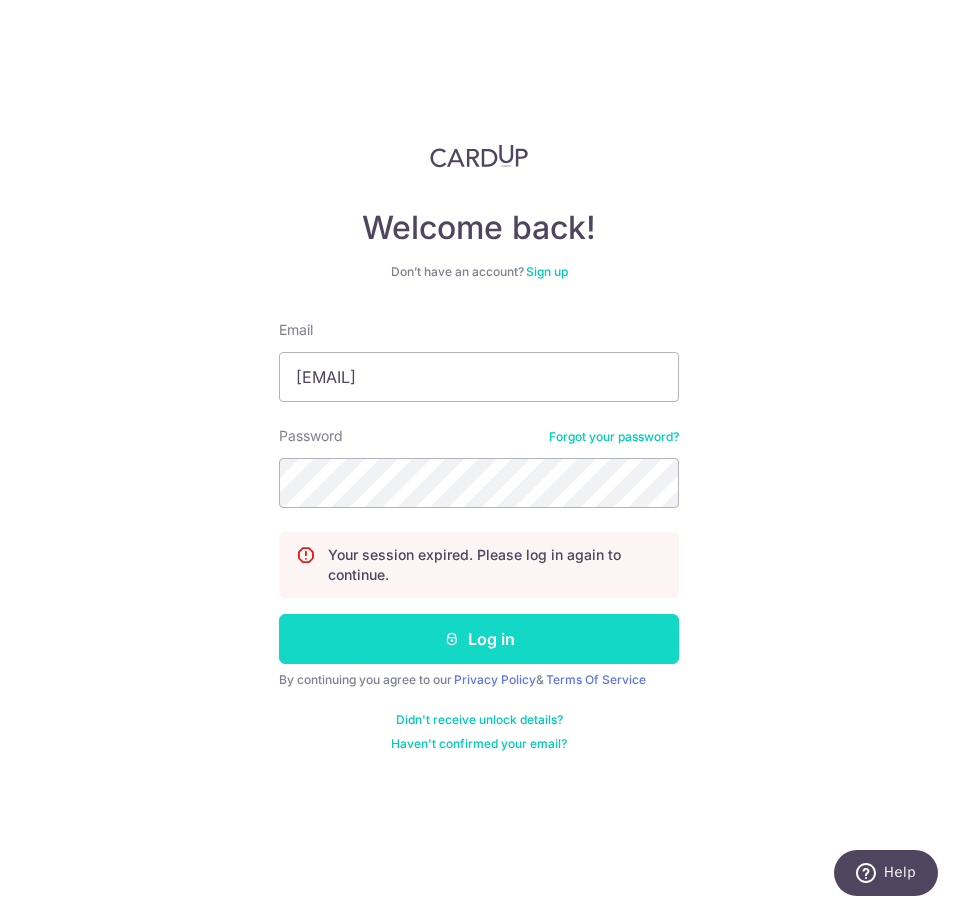 click on "Log in" at bounding box center (479, 639) 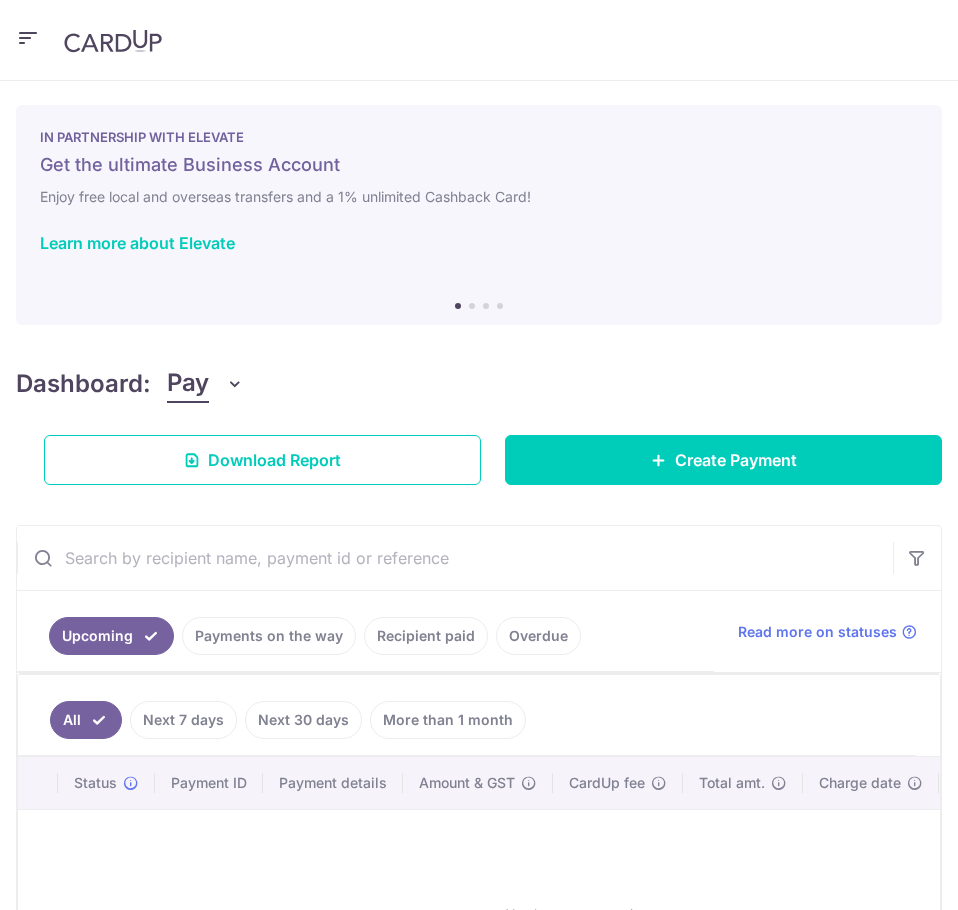 scroll, scrollTop: 0, scrollLeft: 0, axis: both 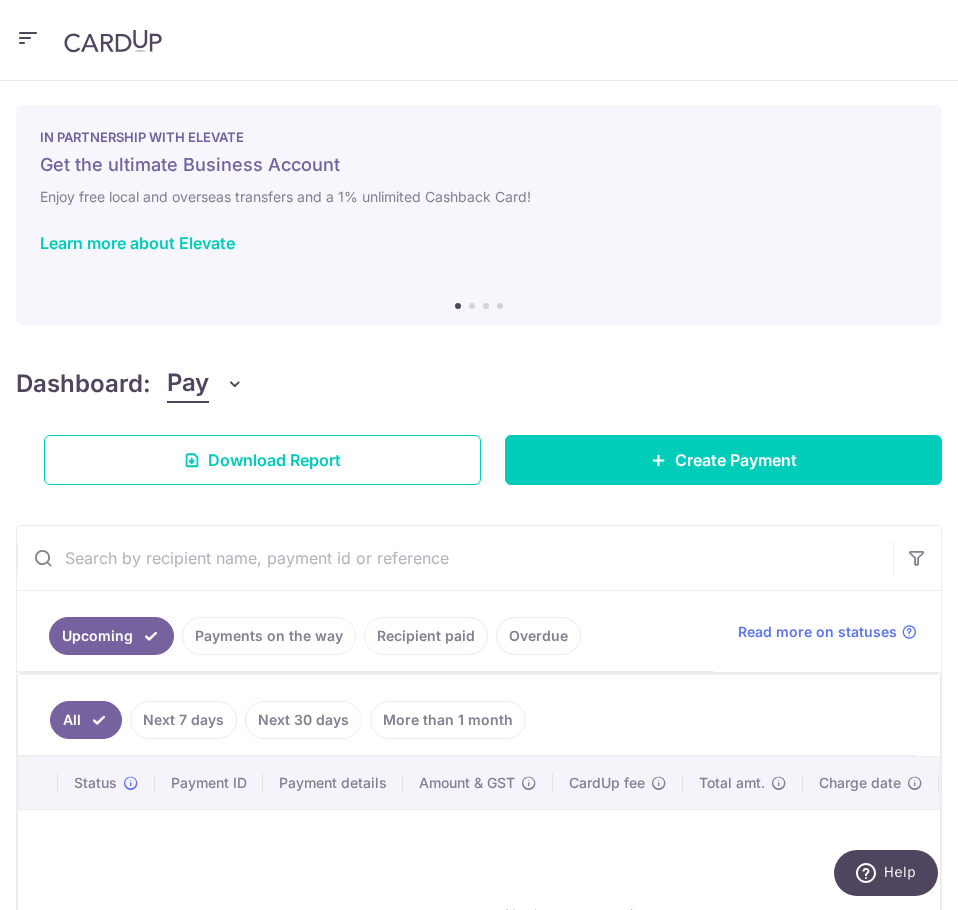 click at bounding box center [28, 38] 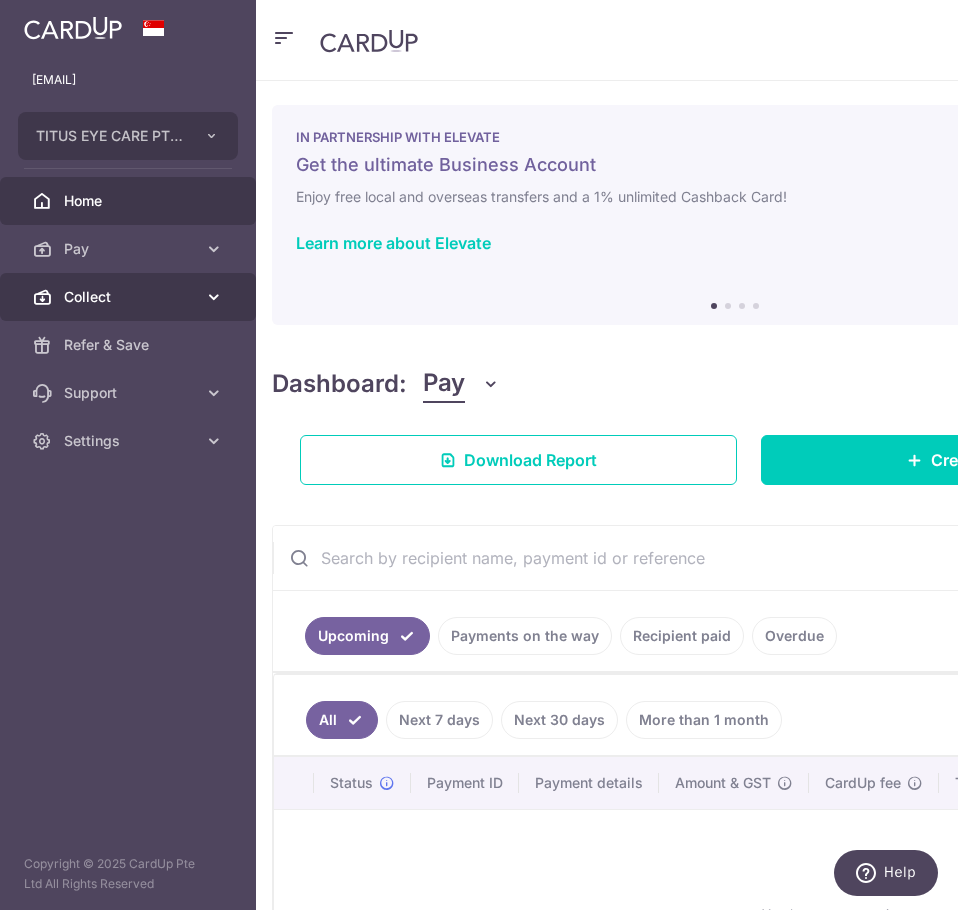 click on "Collect" at bounding box center [130, 297] 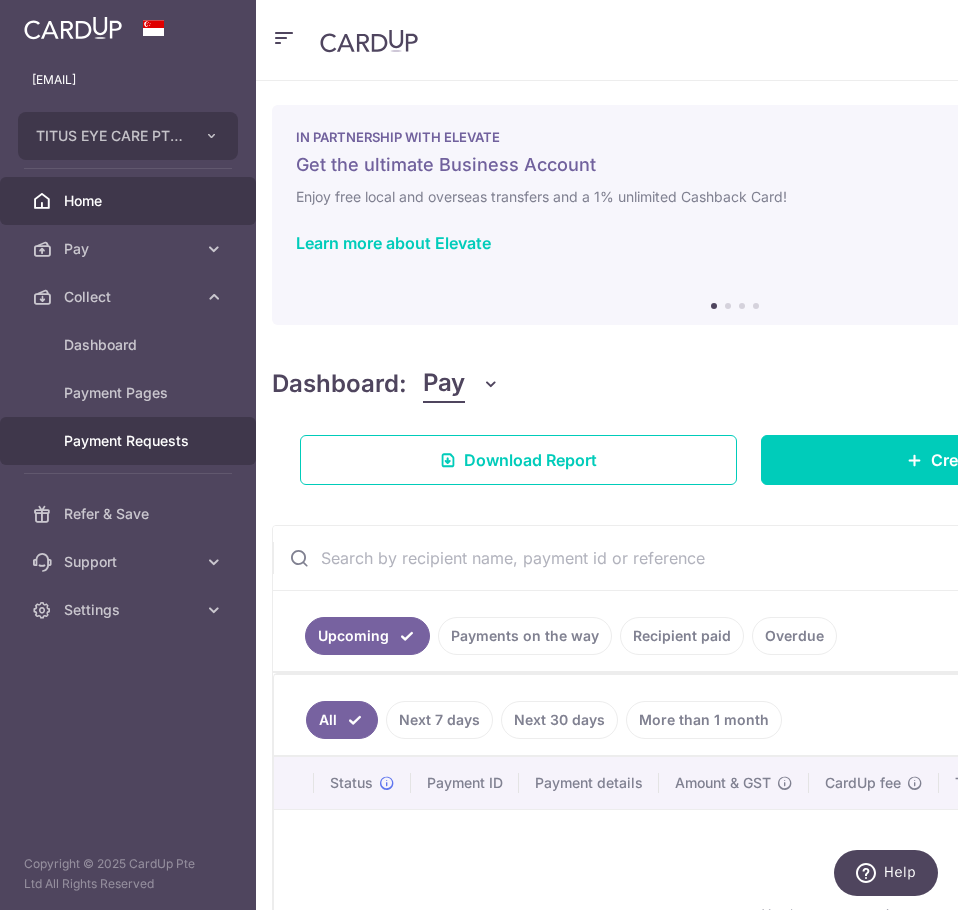 click on "Payment Requests" at bounding box center (130, 441) 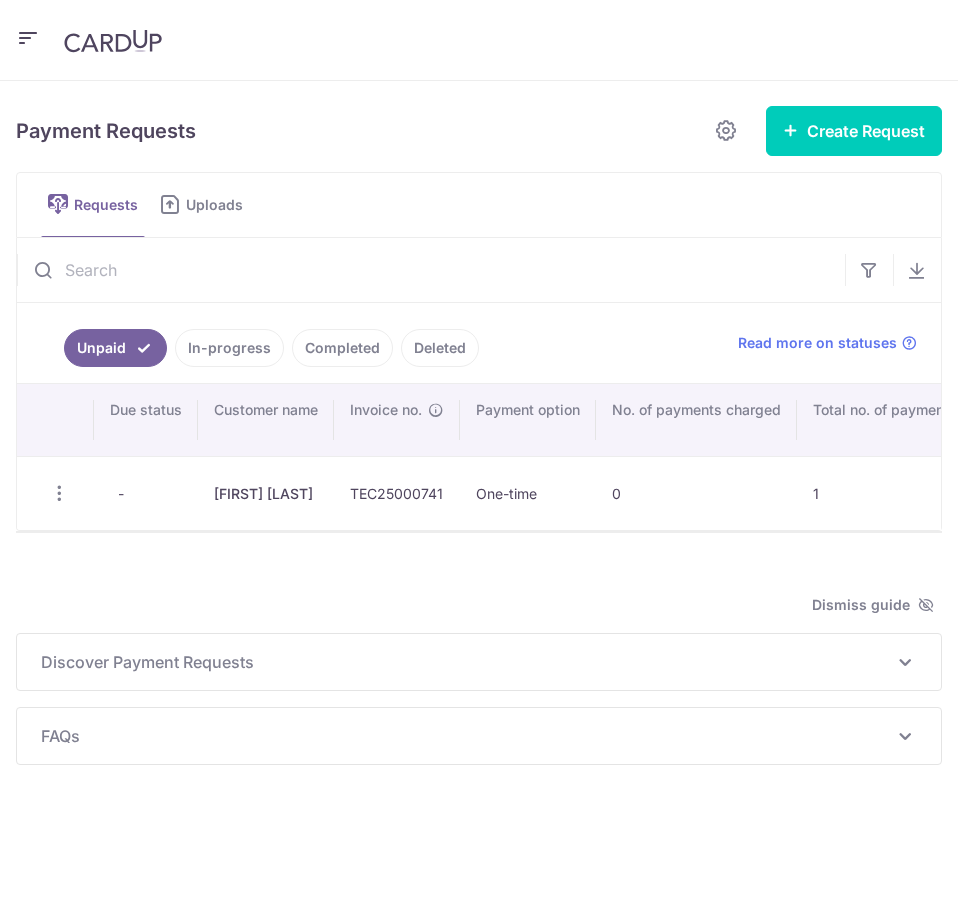 scroll, scrollTop: 0, scrollLeft: 0, axis: both 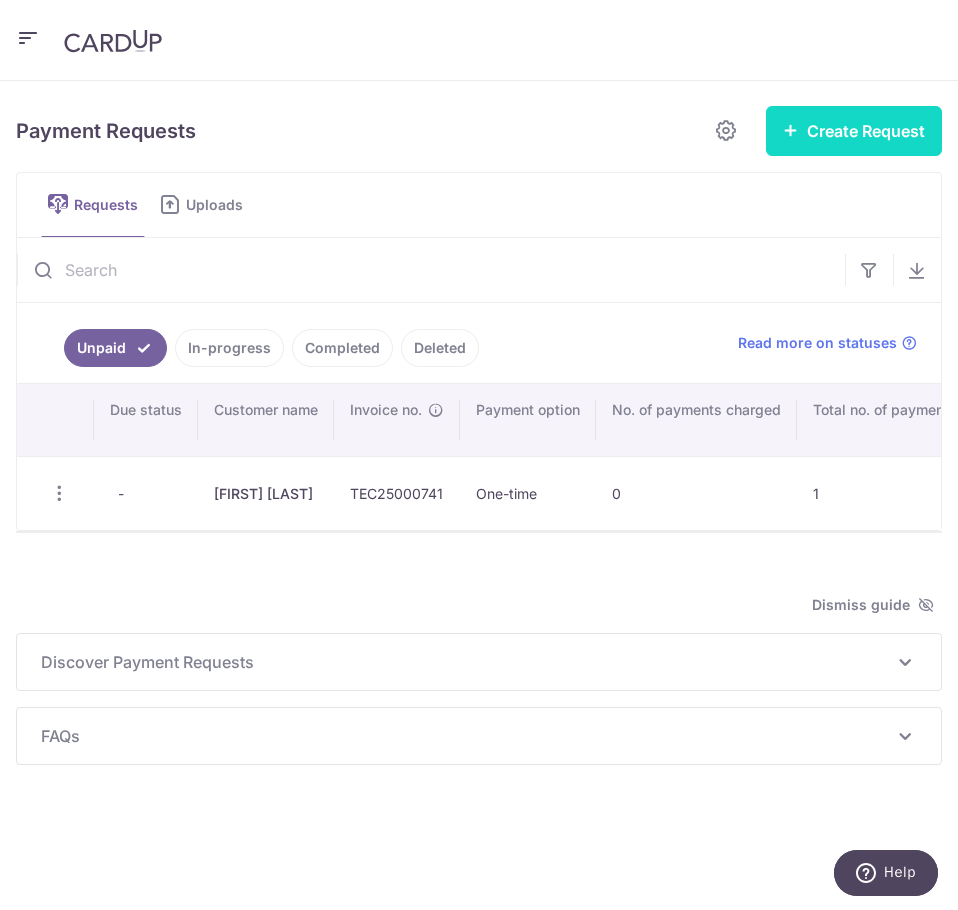 click on "Create Request" at bounding box center (854, 131) 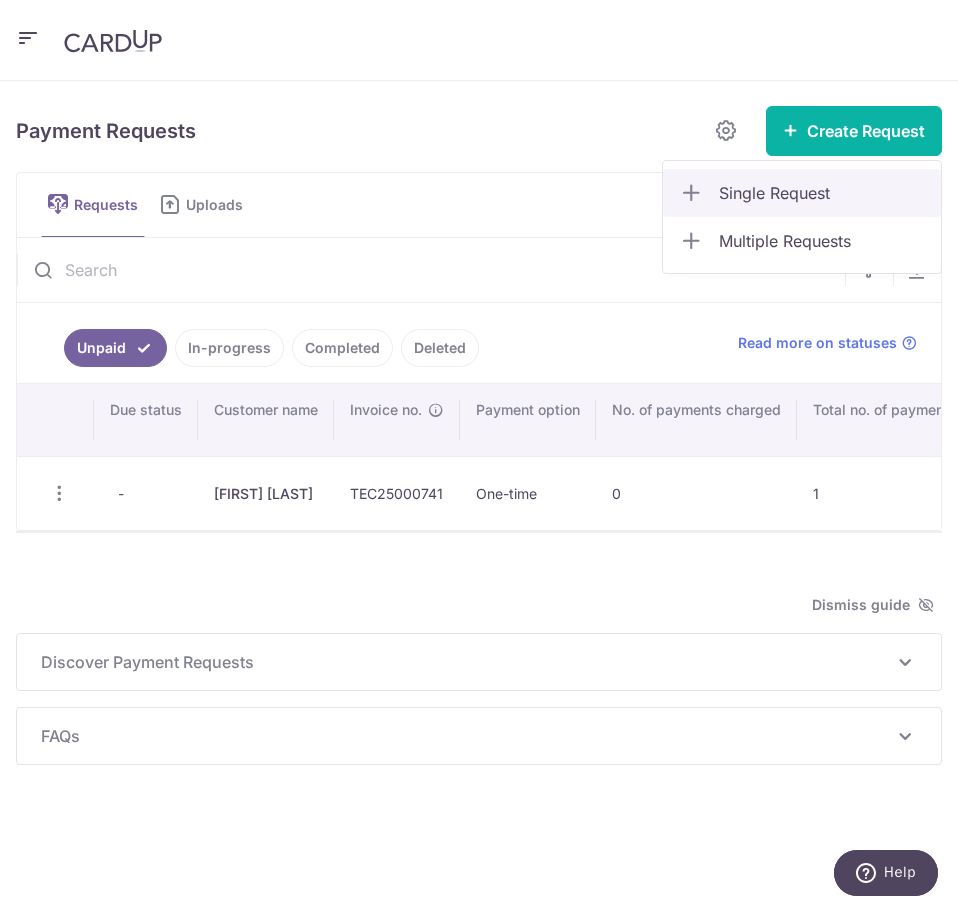 click on "Single Request" at bounding box center [822, 193] 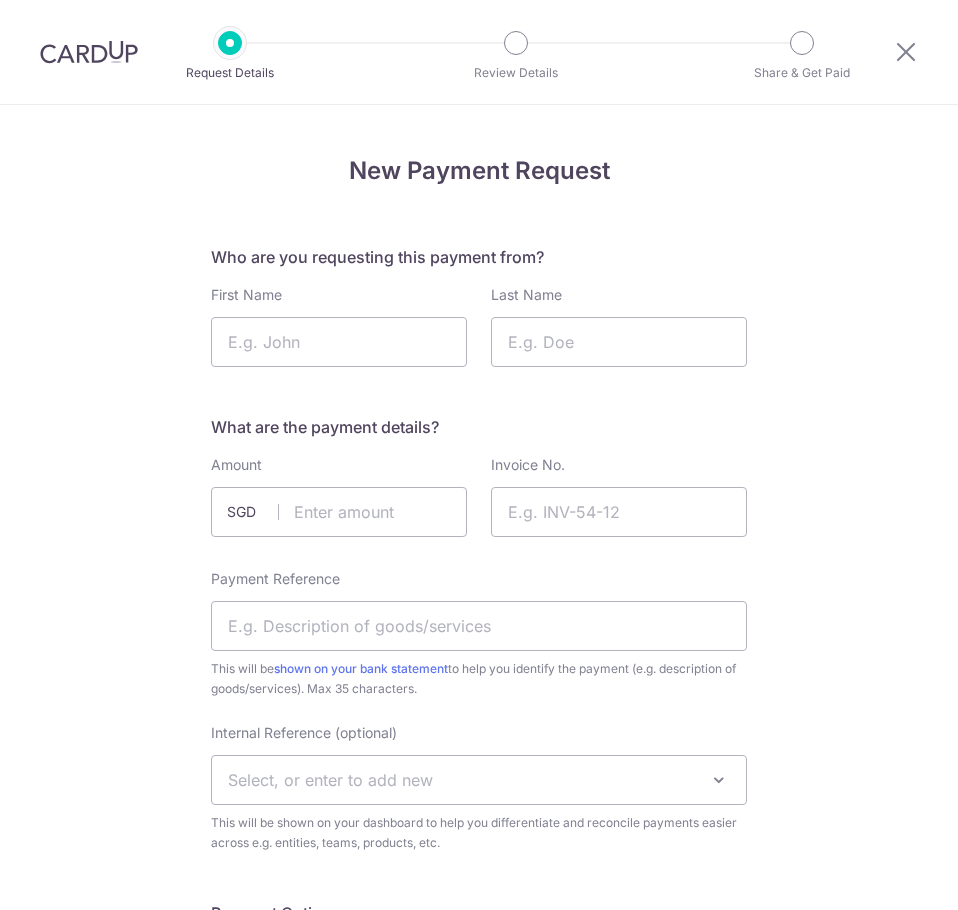 scroll, scrollTop: 0, scrollLeft: 0, axis: both 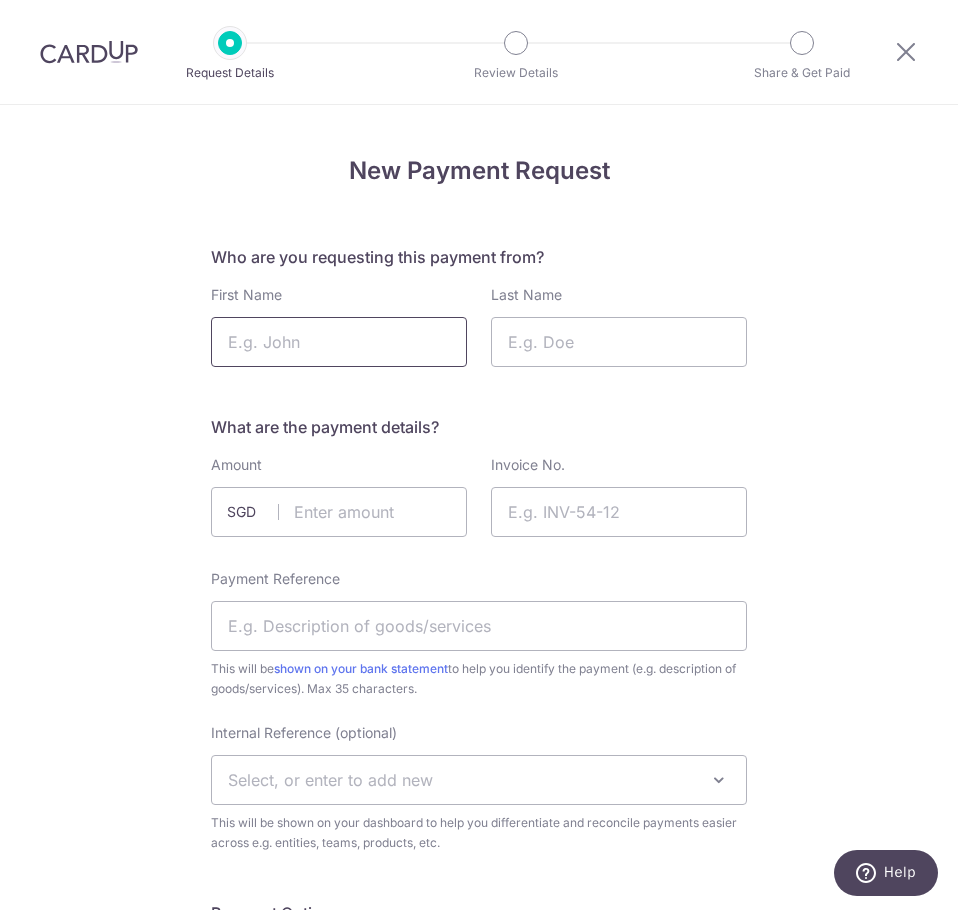 click on "First Name" at bounding box center [339, 342] 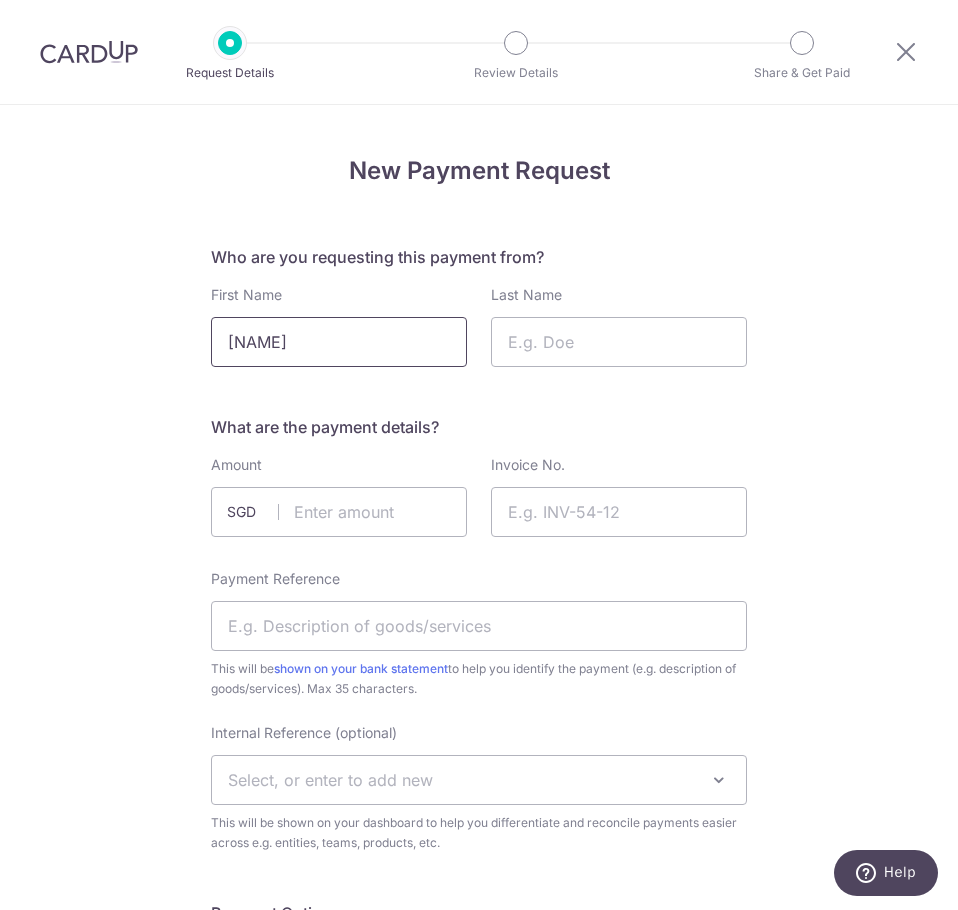 click on "janice" at bounding box center (339, 342) 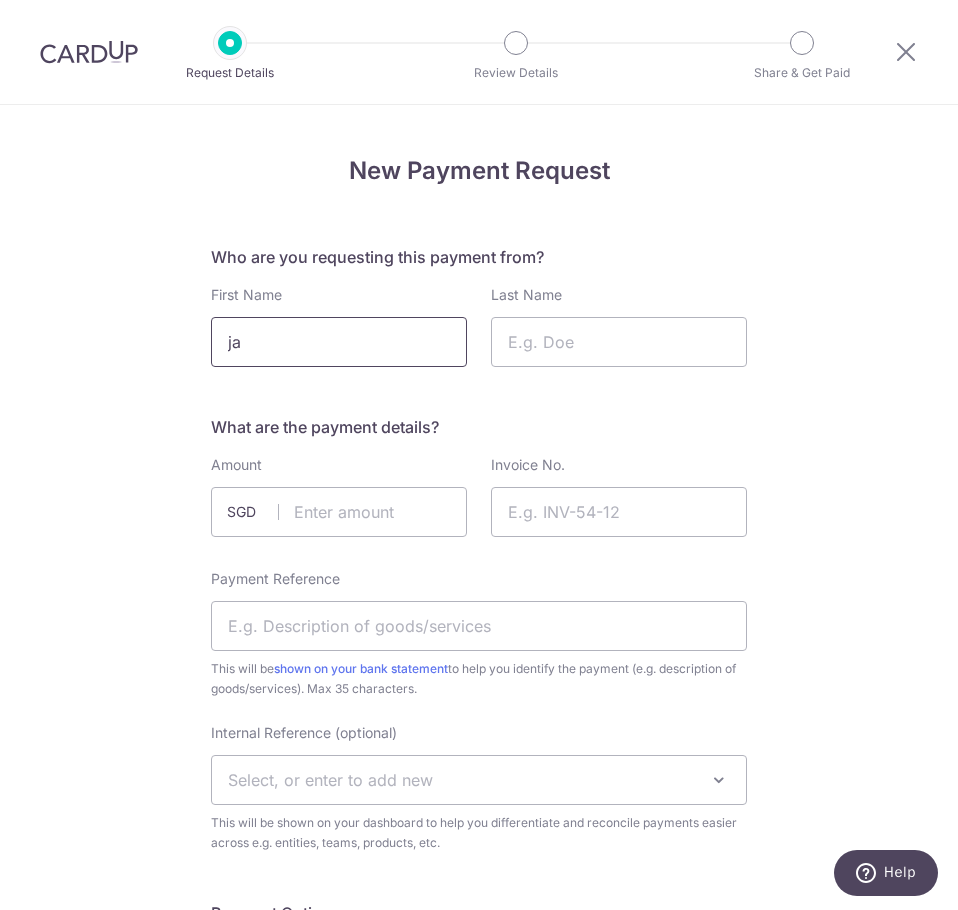 type on "j" 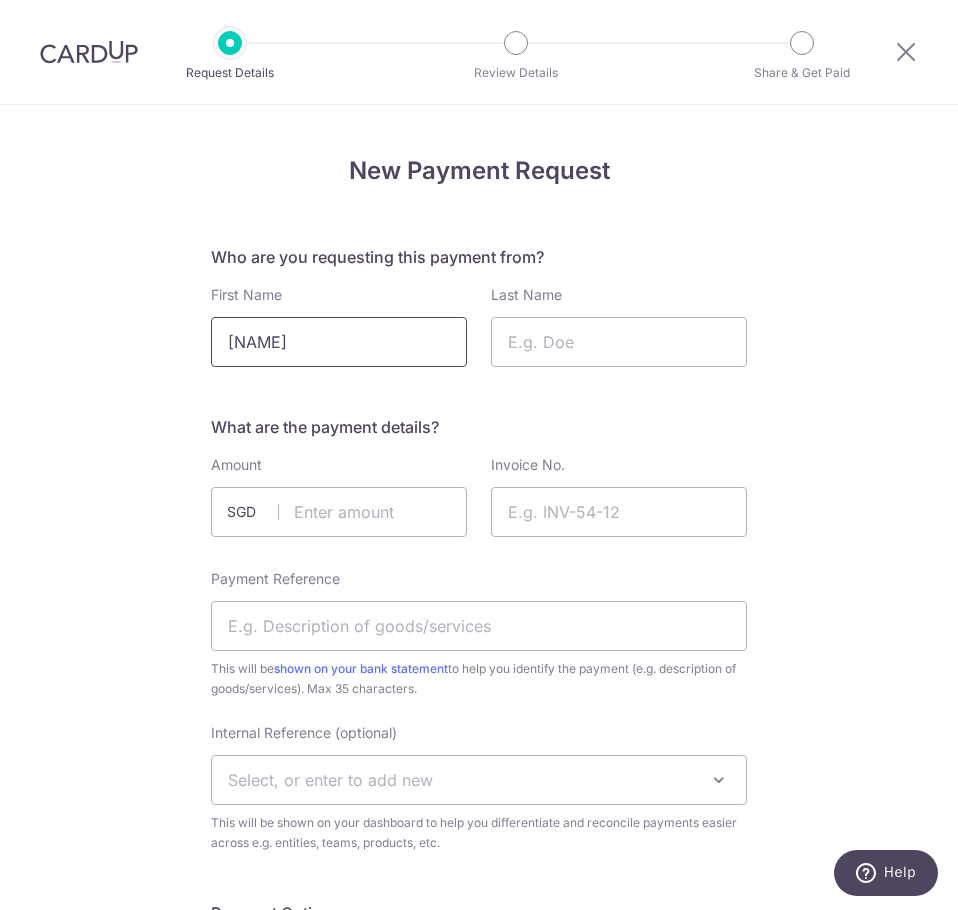 type on "Janice" 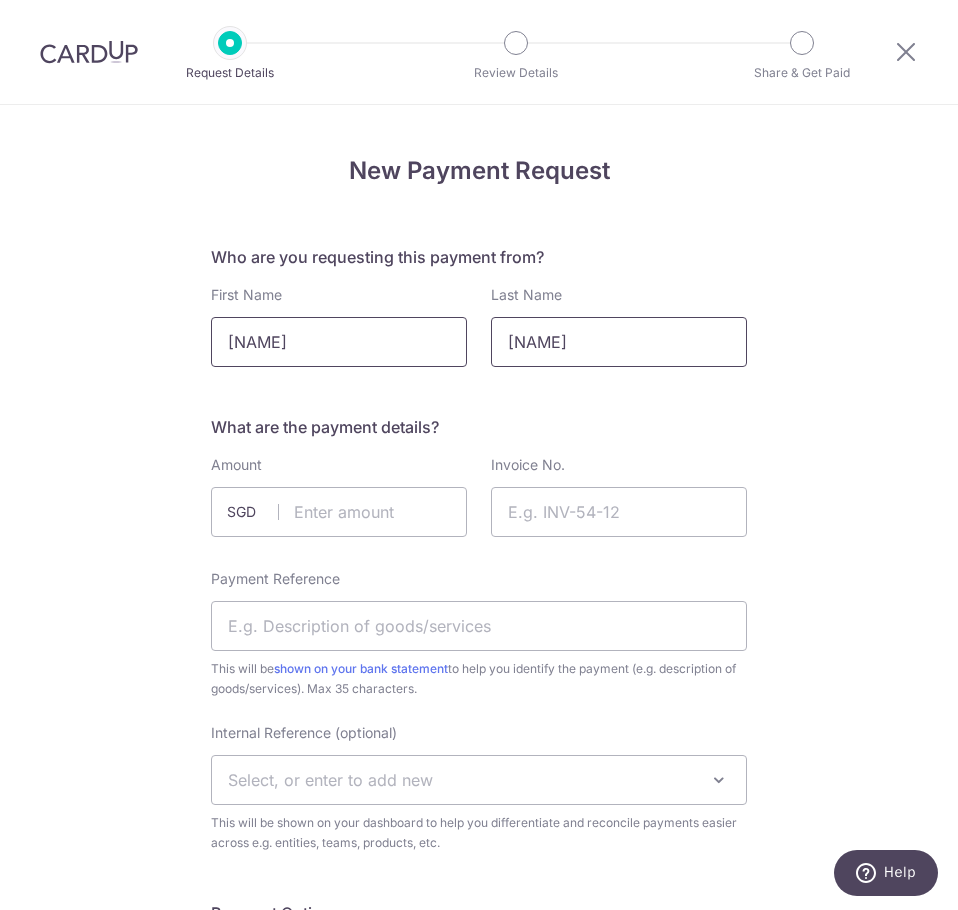type on "Wong" 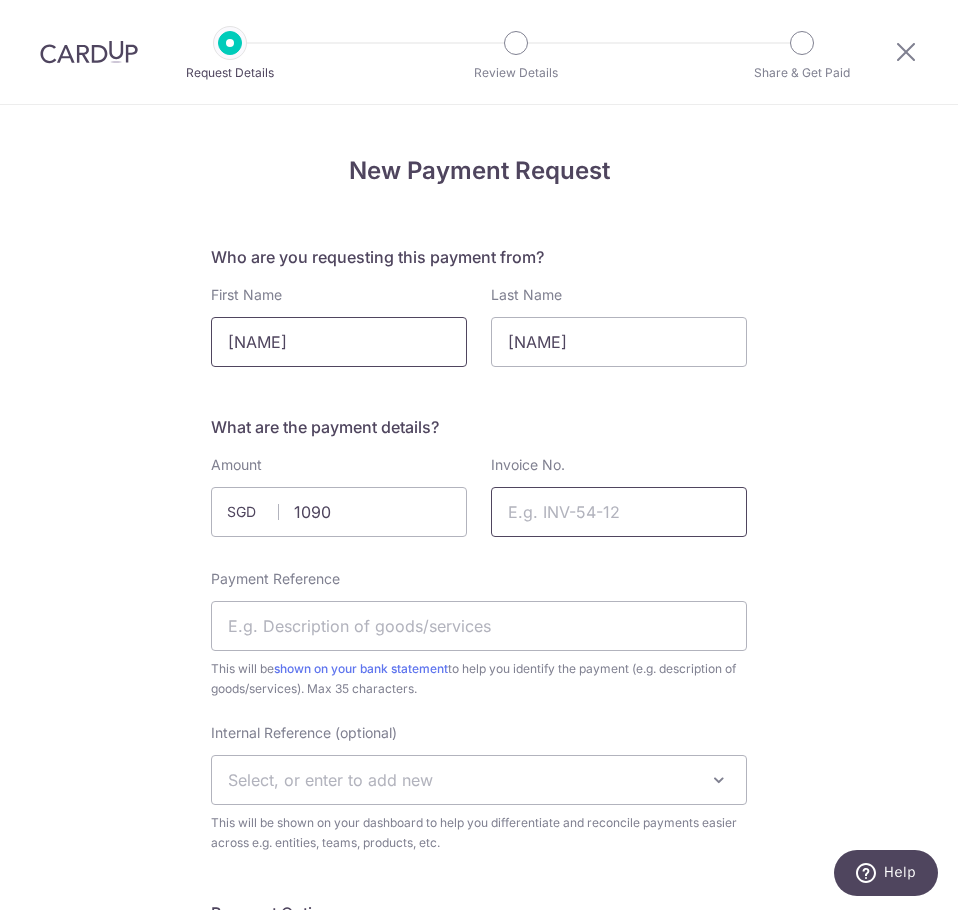 type on "1090.00" 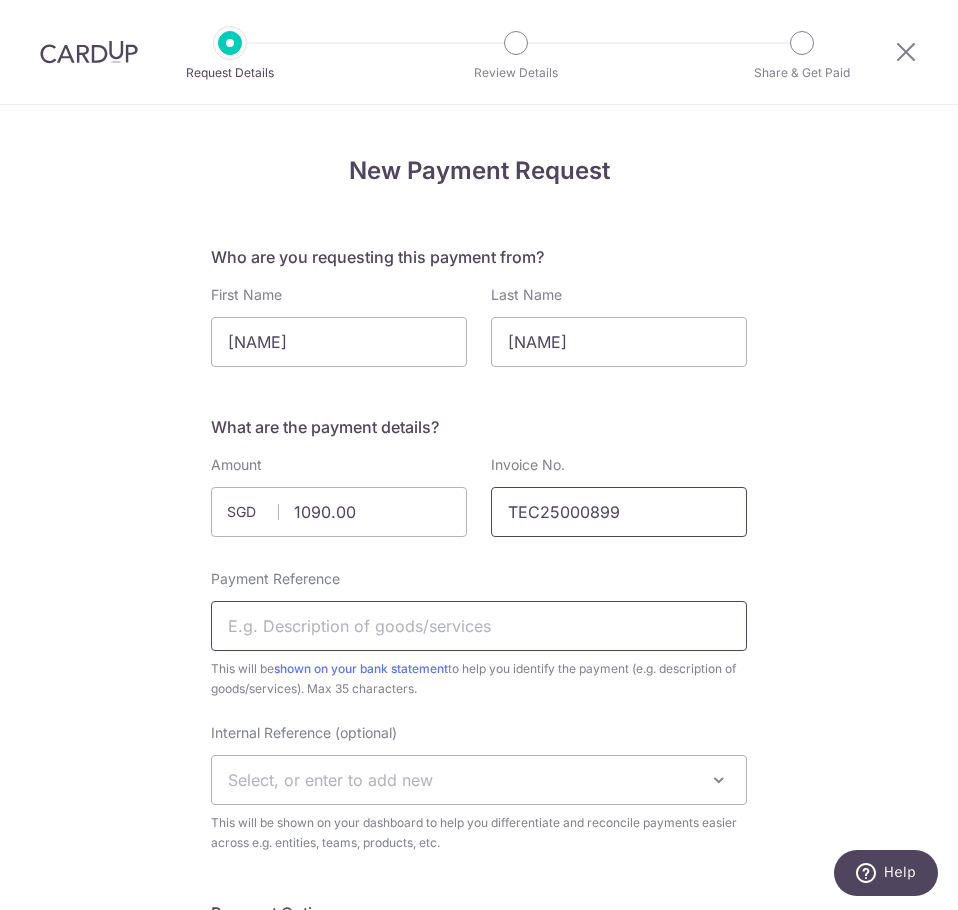 type on "TEC25000899" 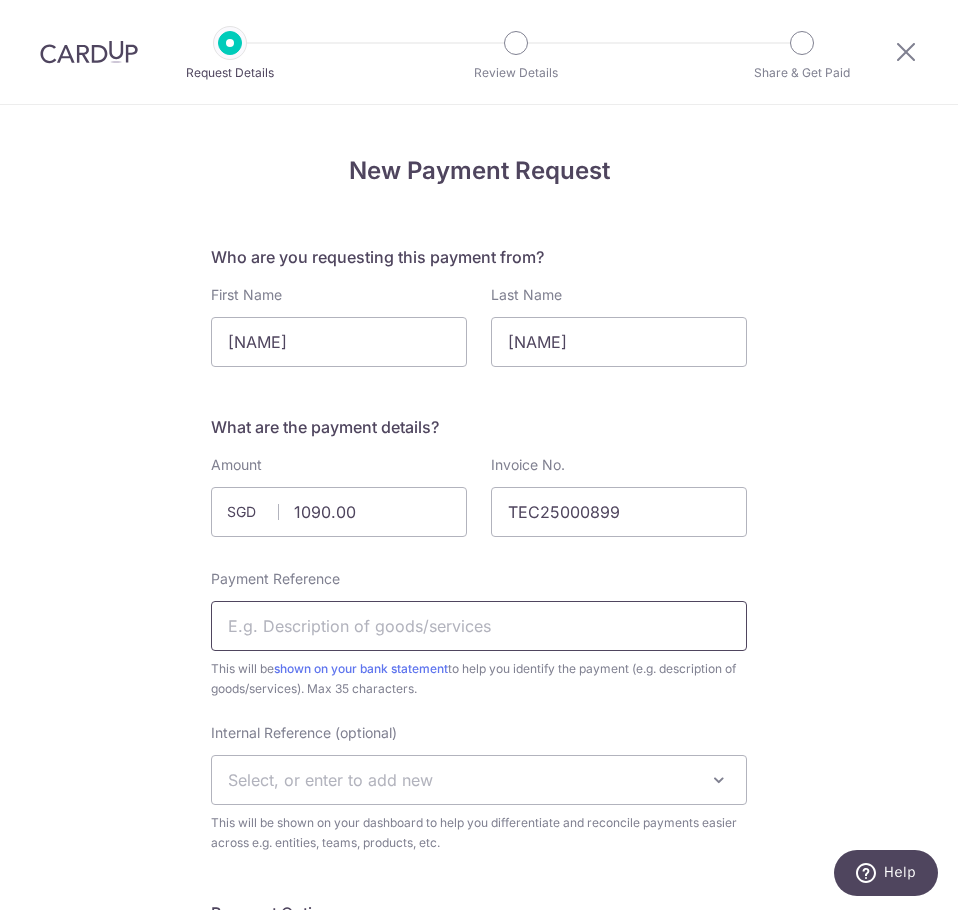 click on "Payment Reference" at bounding box center (479, 626) 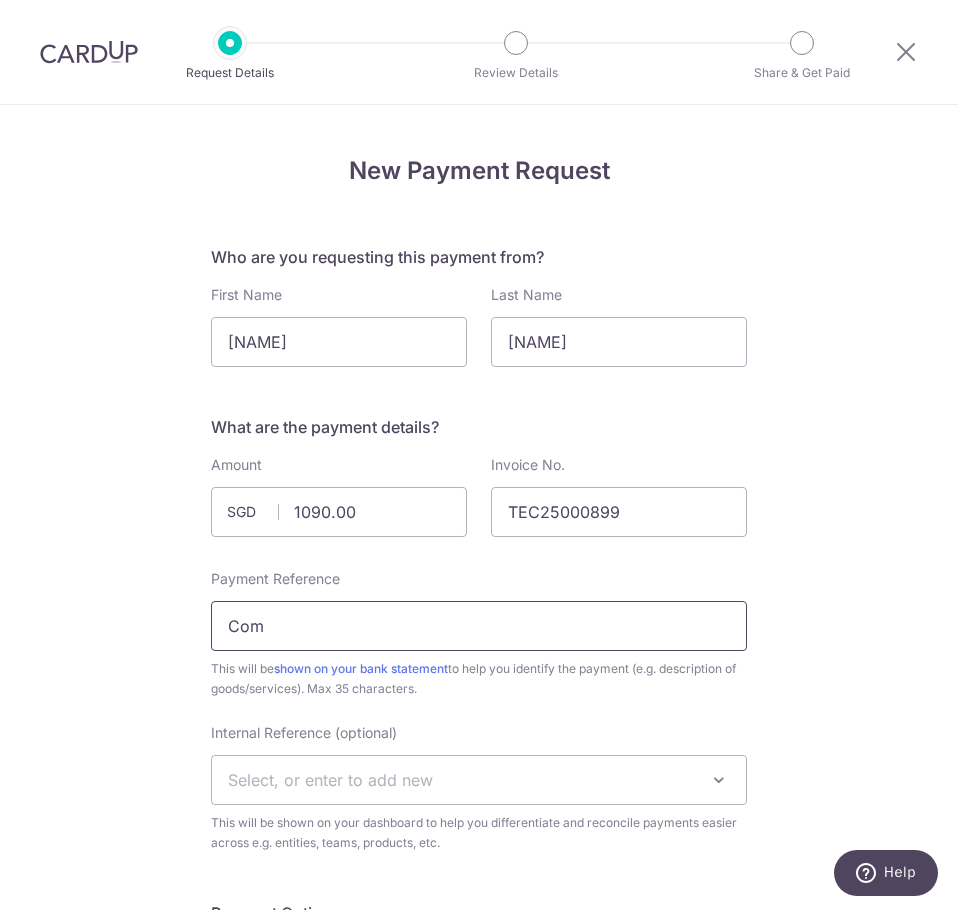 type on "Commencement of Ortho-K" 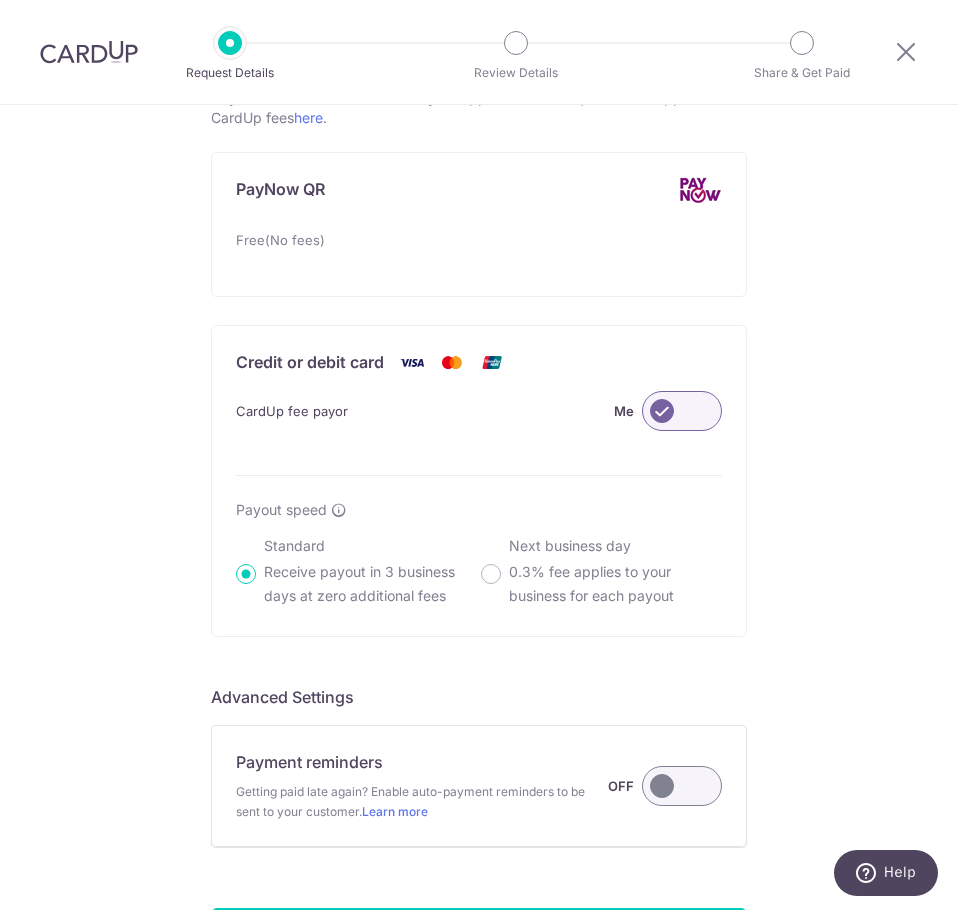 scroll, scrollTop: 1317, scrollLeft: 0, axis: vertical 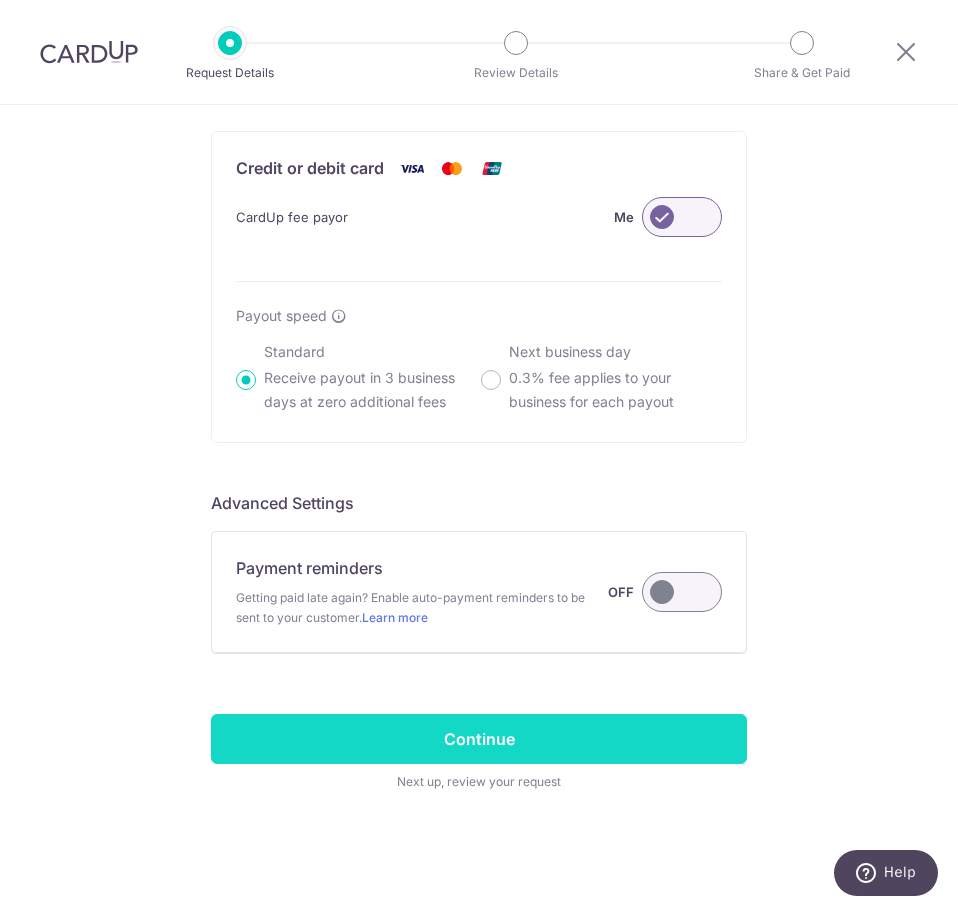 click on "Continue" at bounding box center (479, 739) 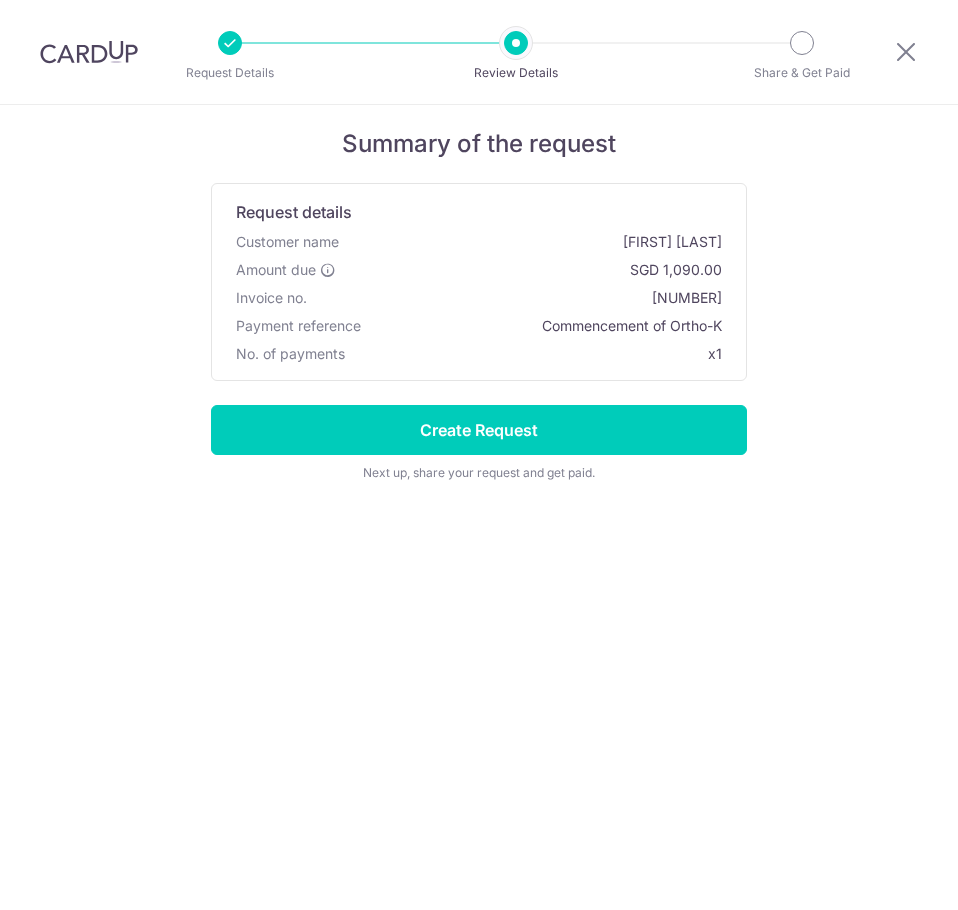 scroll, scrollTop: 0, scrollLeft: 0, axis: both 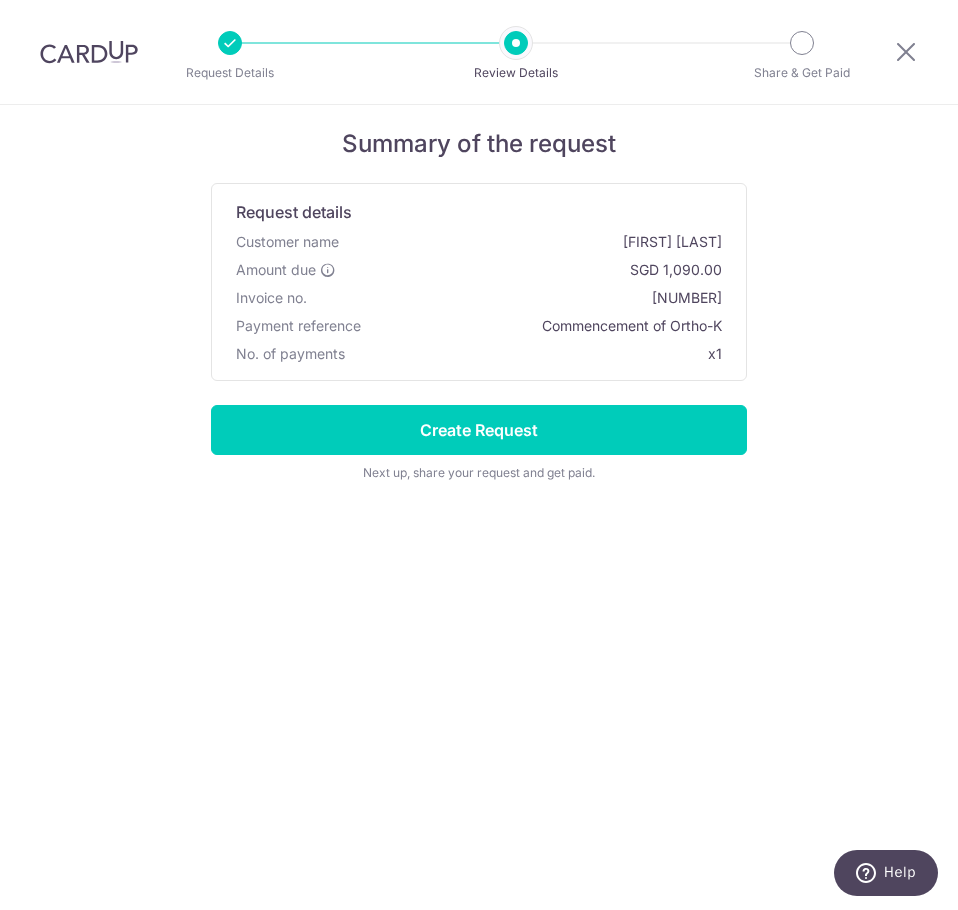 click on "Create Request
Next up, share your request and get paid." at bounding box center (479, 444) 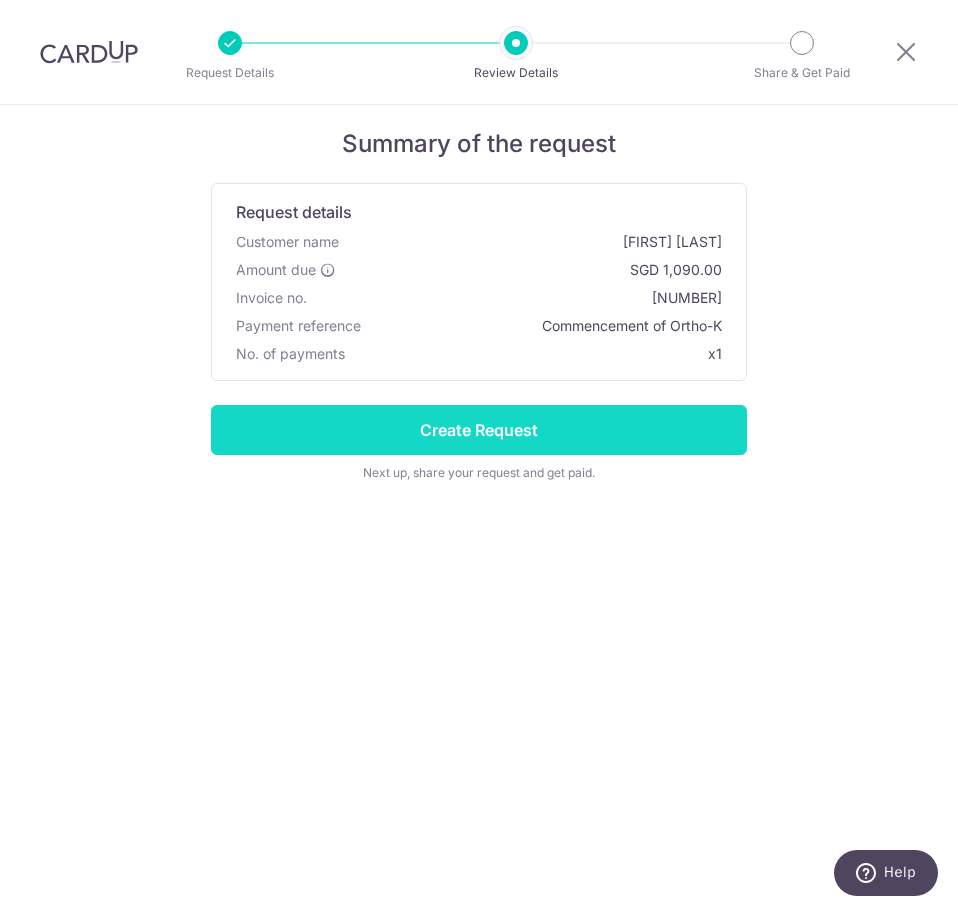 click on "Create Request" at bounding box center (479, 430) 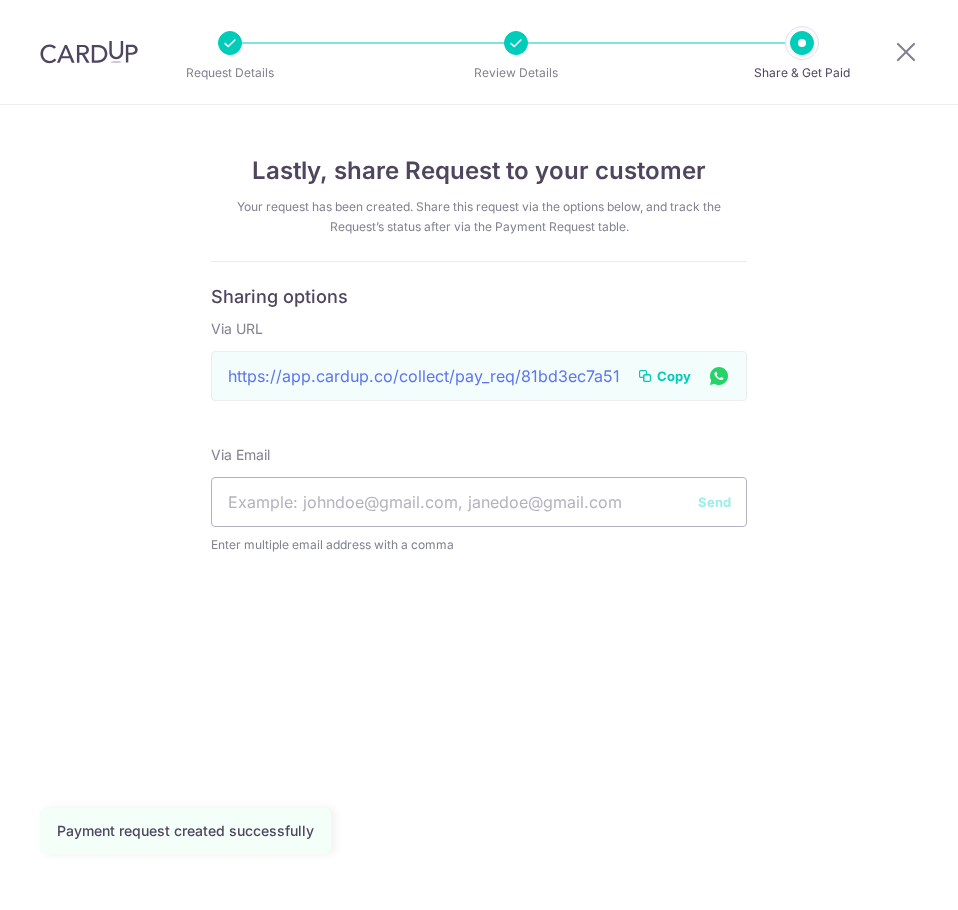 scroll, scrollTop: 0, scrollLeft: 0, axis: both 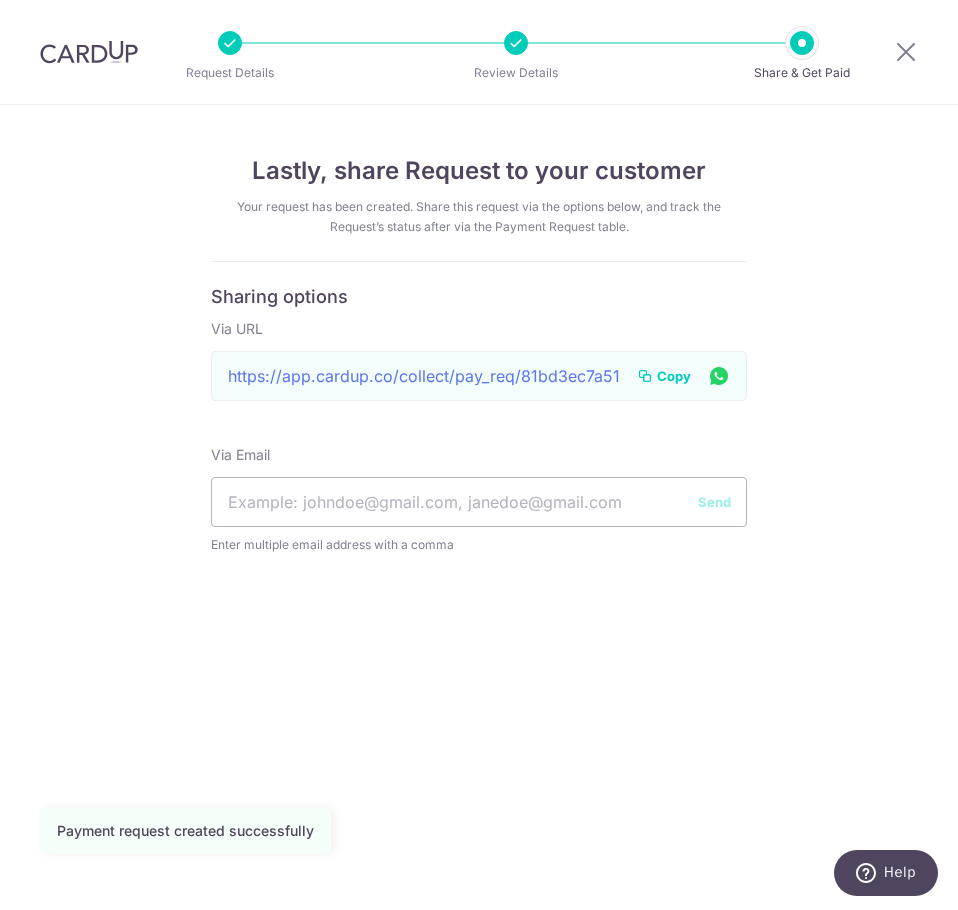 click on "Copy" at bounding box center (674, 376) 